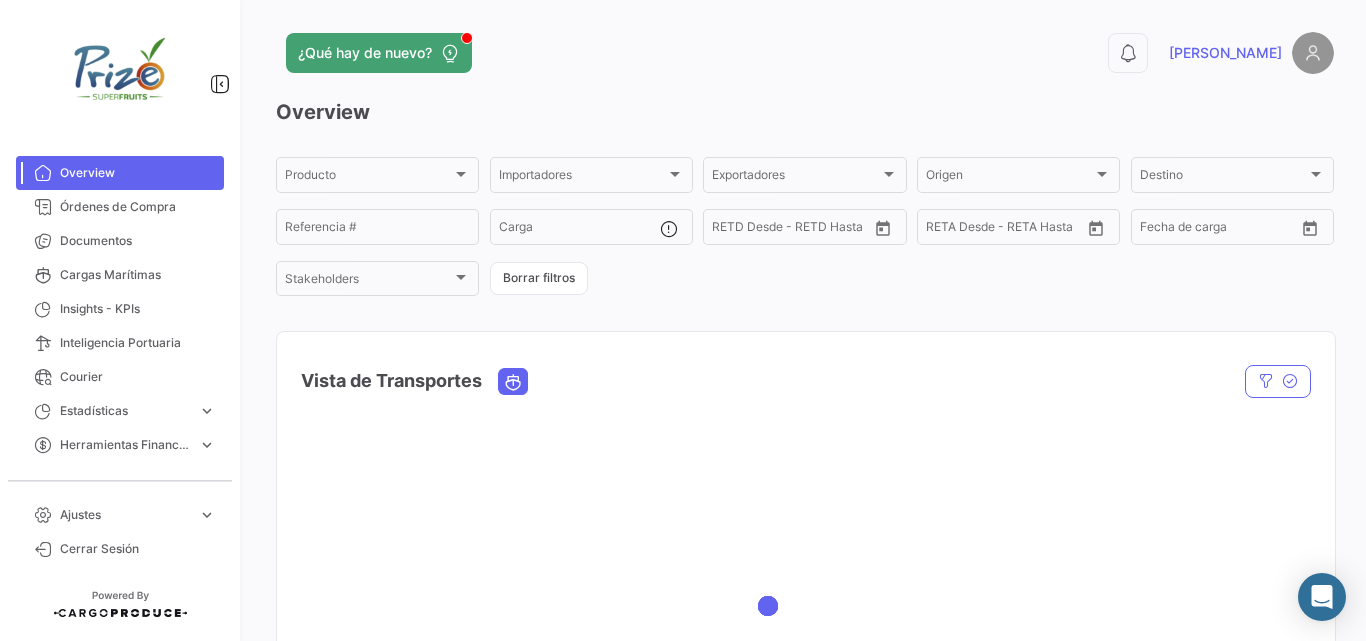 scroll, scrollTop: 0, scrollLeft: 0, axis: both 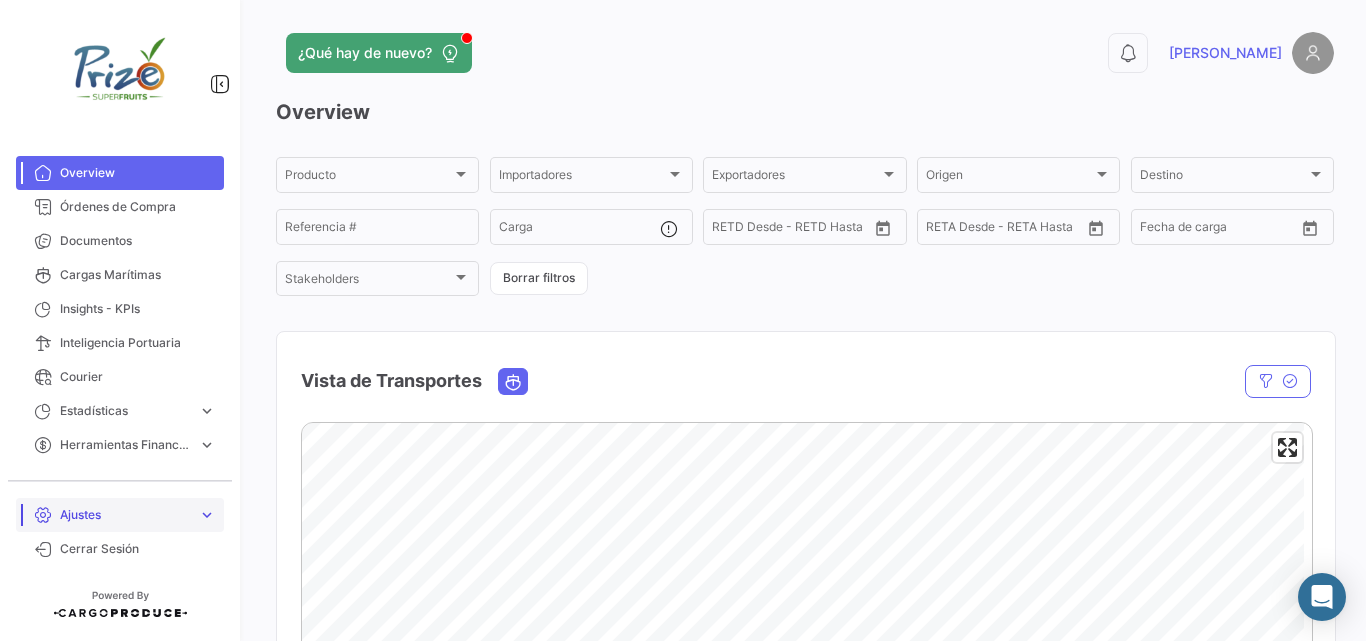 click on "Ajustes" at bounding box center (125, 515) 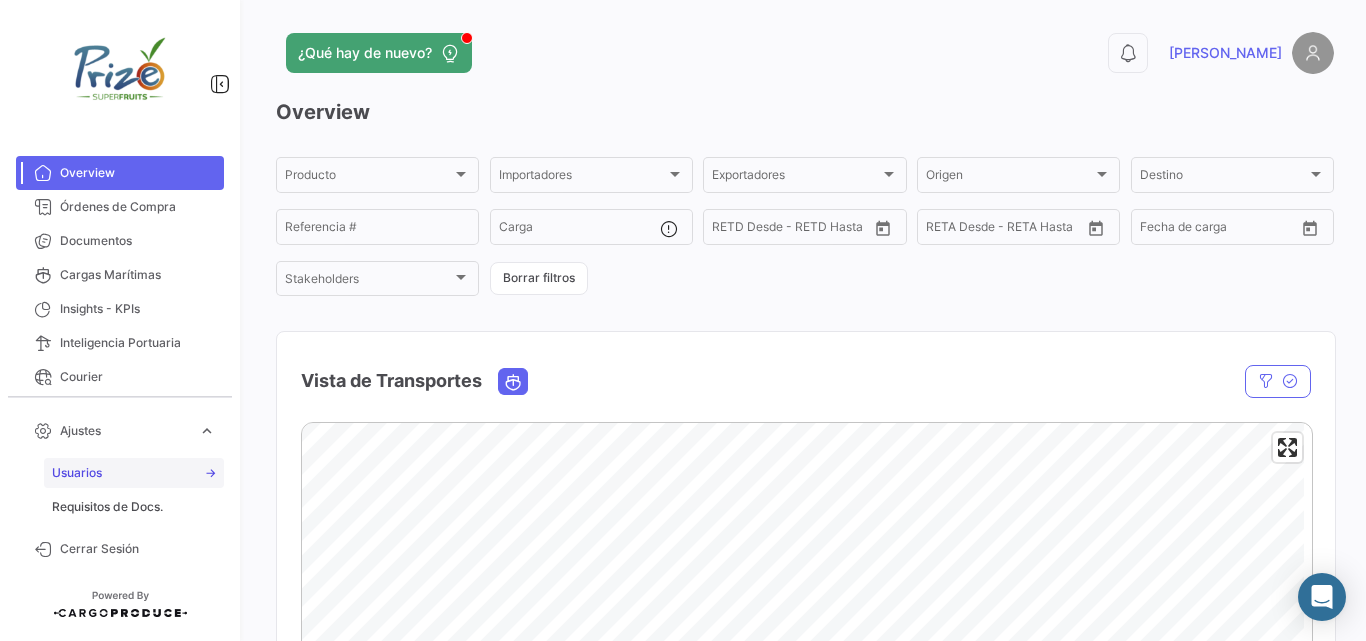 click on "Usuarios" at bounding box center (134, 473) 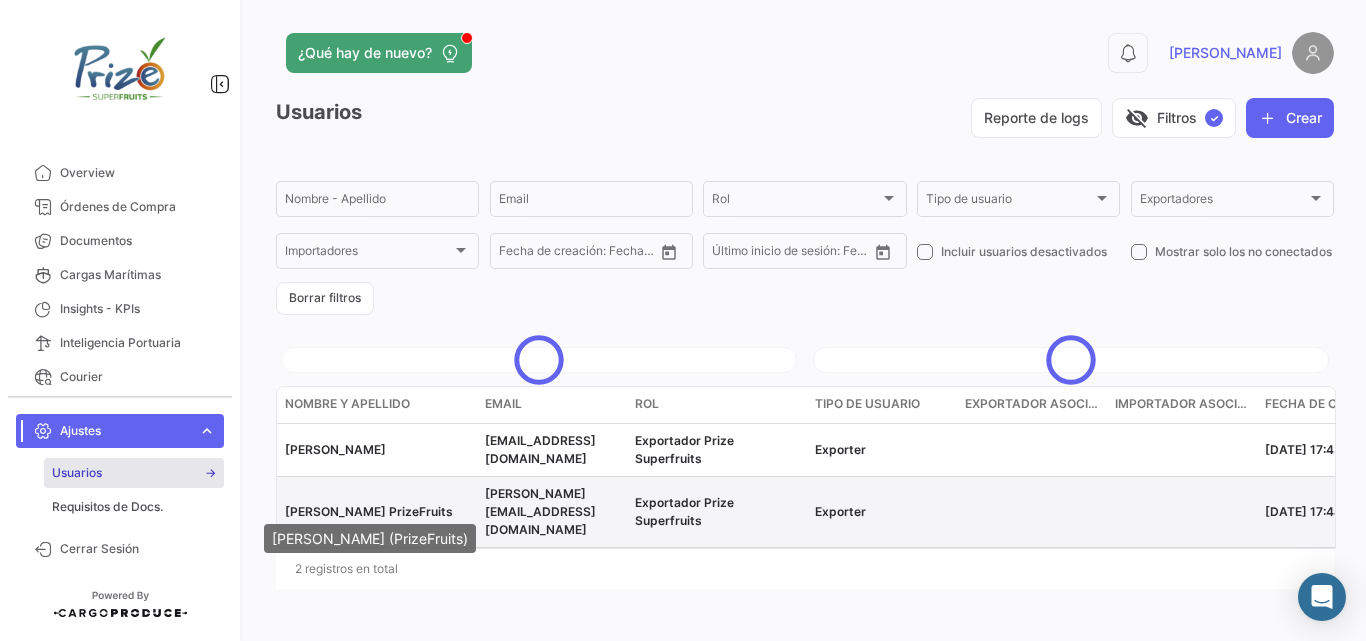click on "[PERSON_NAME] PrizeFruits" 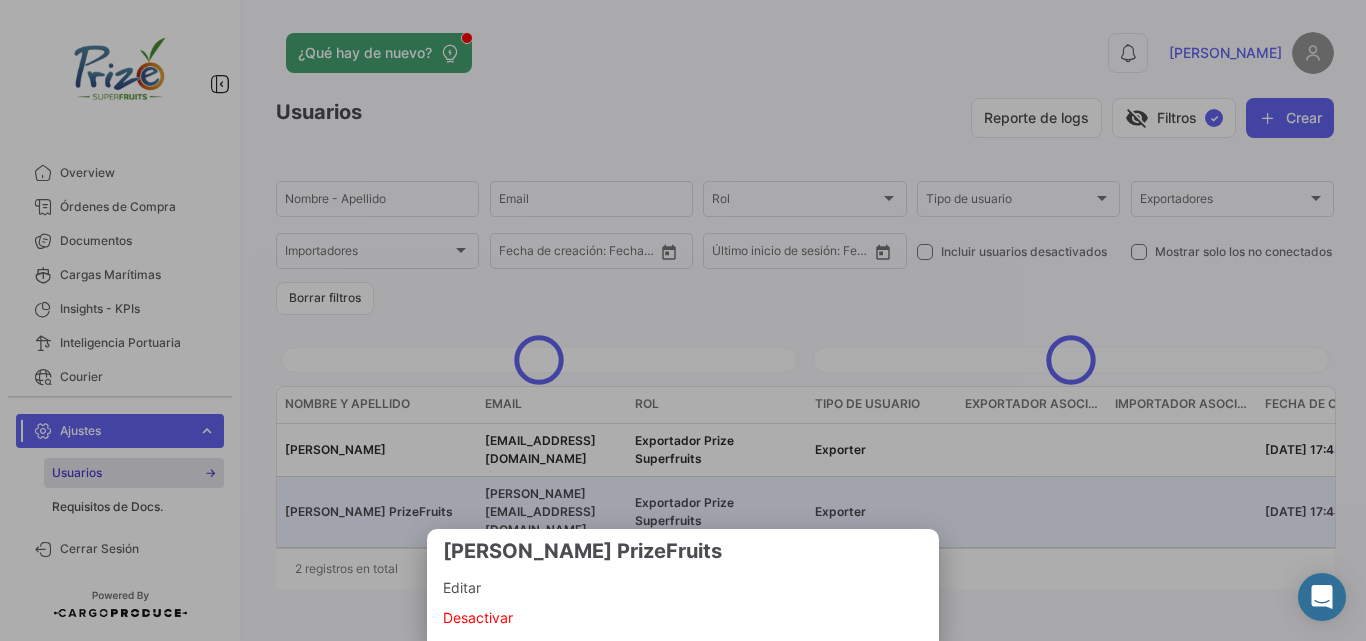 click on "Editar" at bounding box center (683, 588) 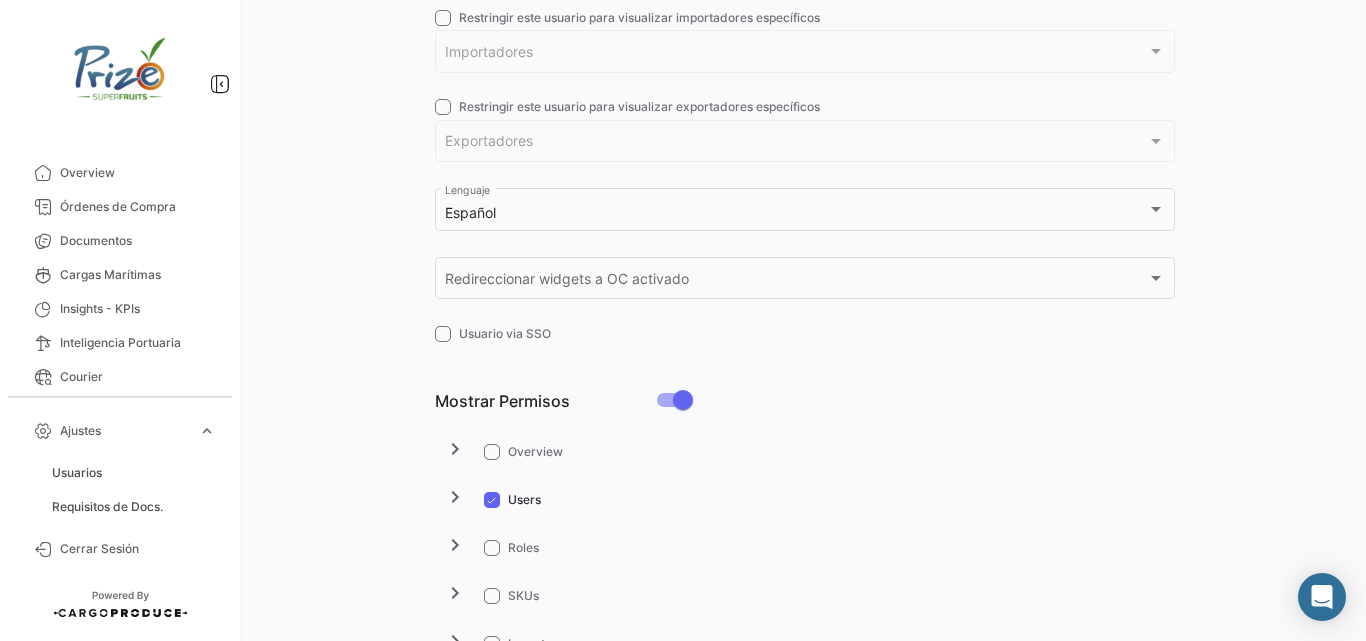 checkbox on "true" 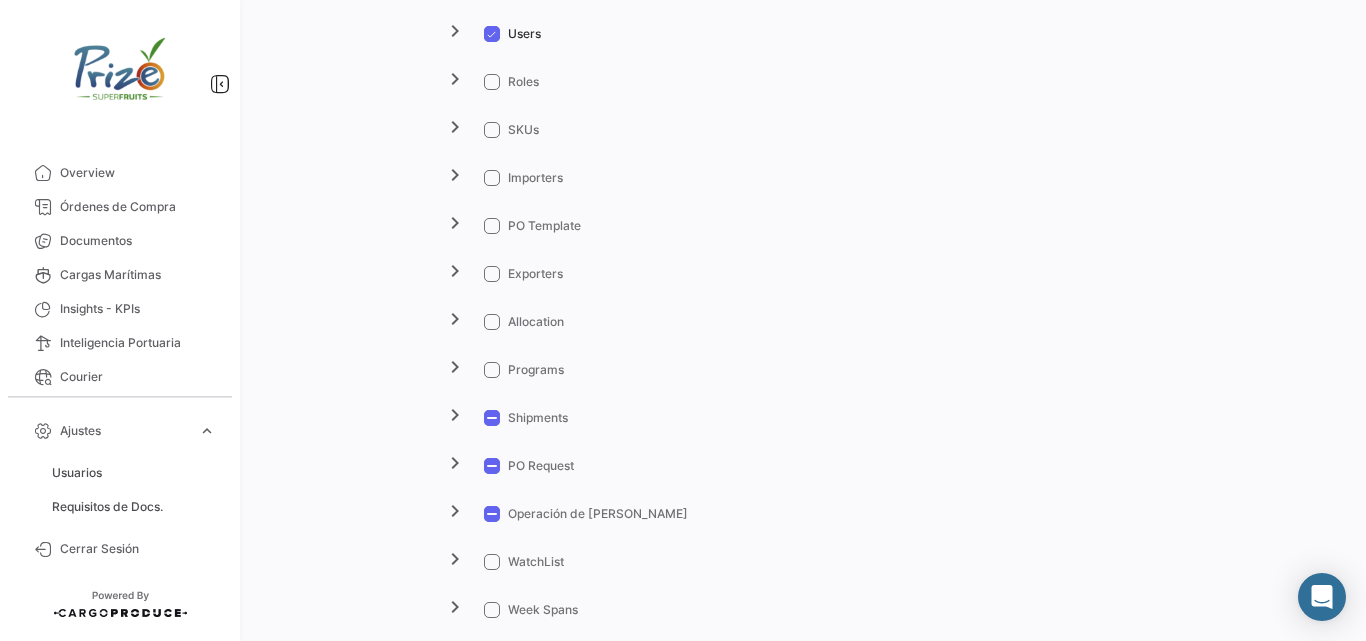 scroll, scrollTop: 1133, scrollLeft: 0, axis: vertical 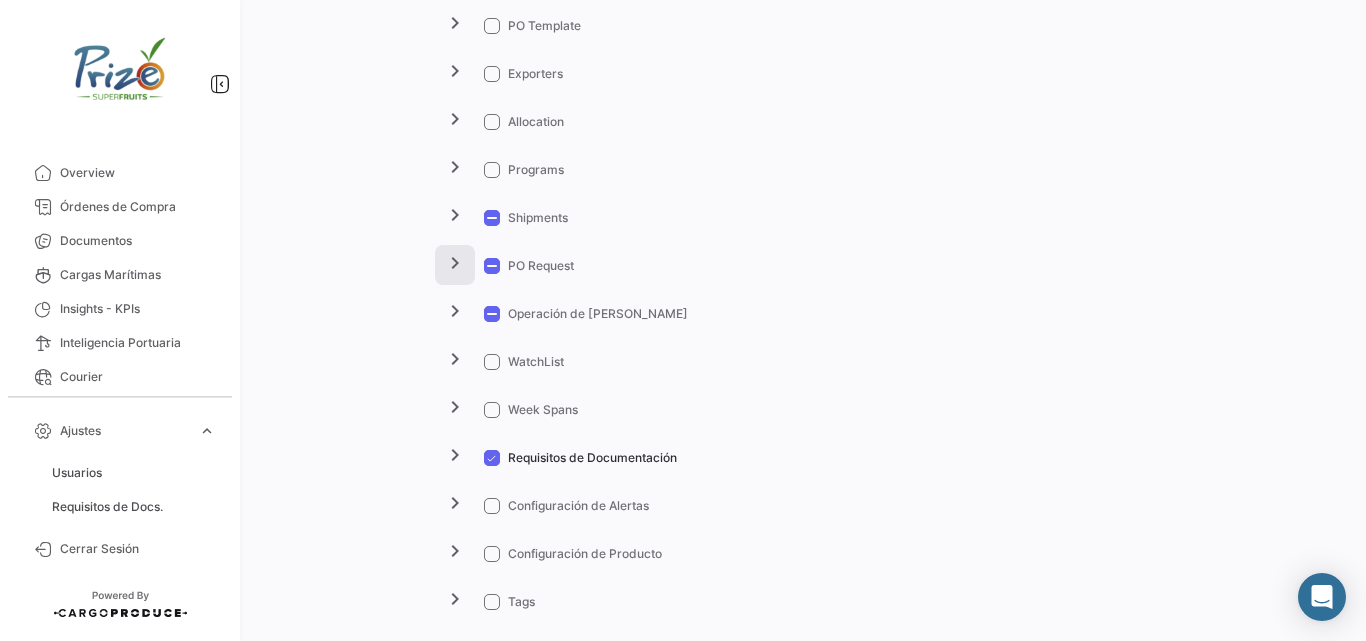click on "chevron_right" 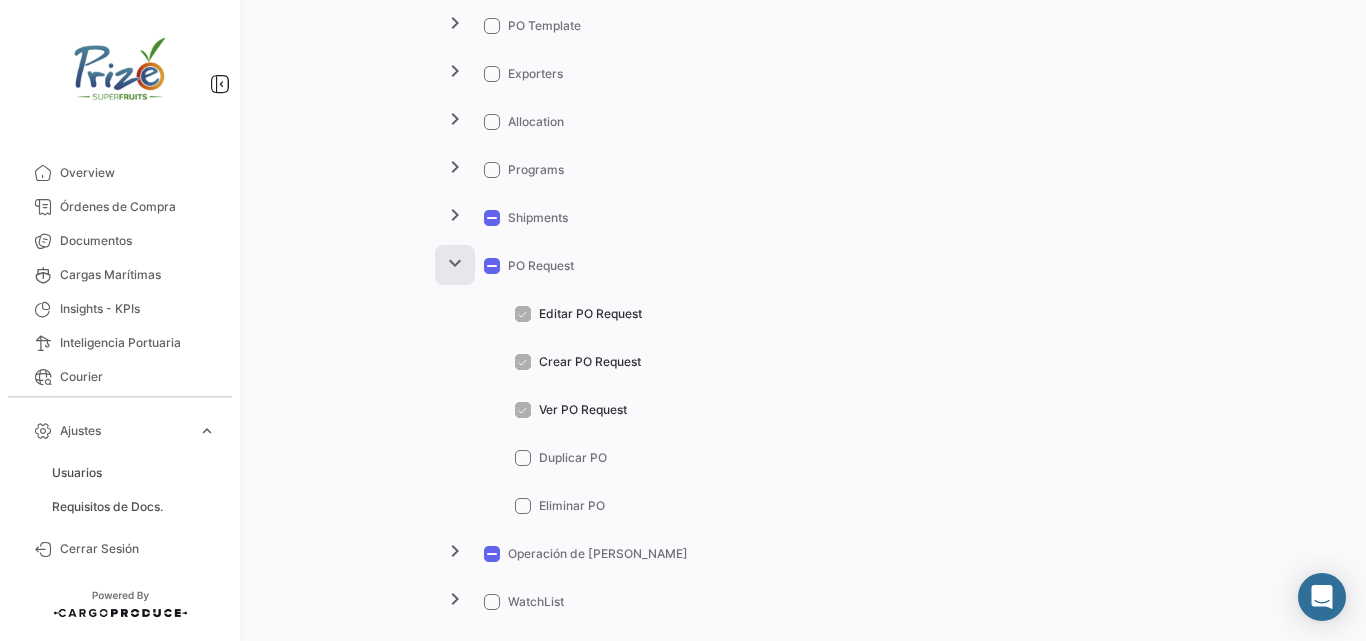 click on "expand_more" 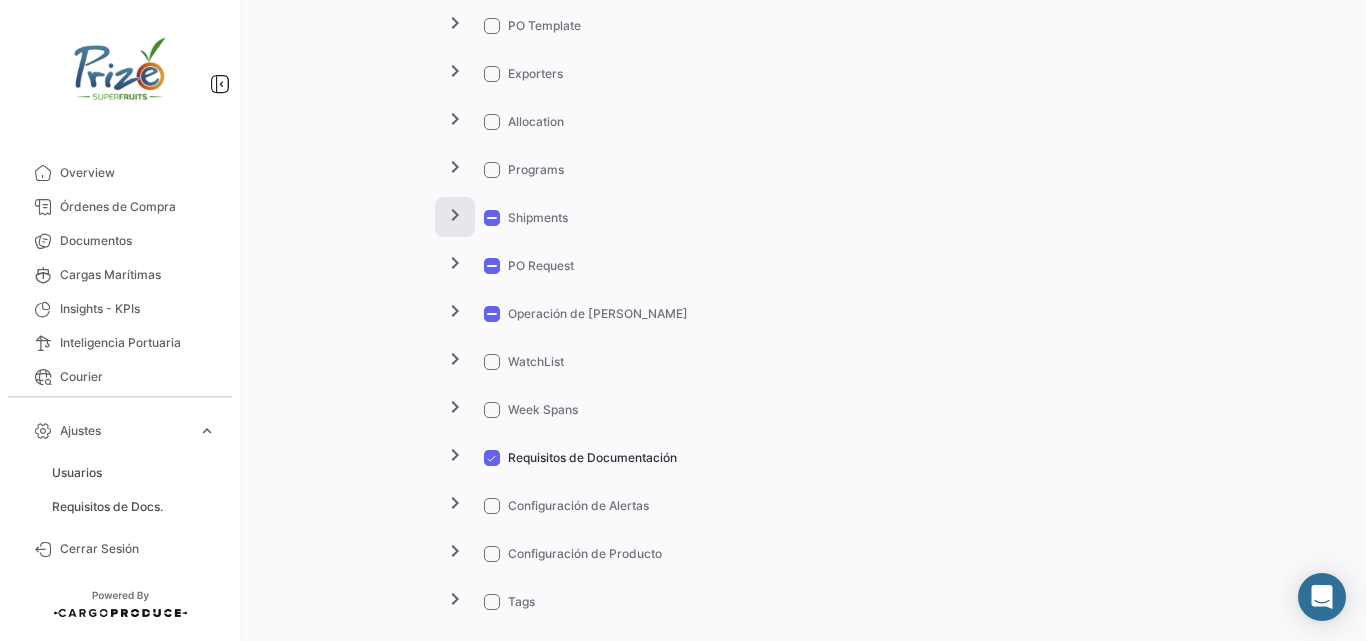 click on "chevron_right" 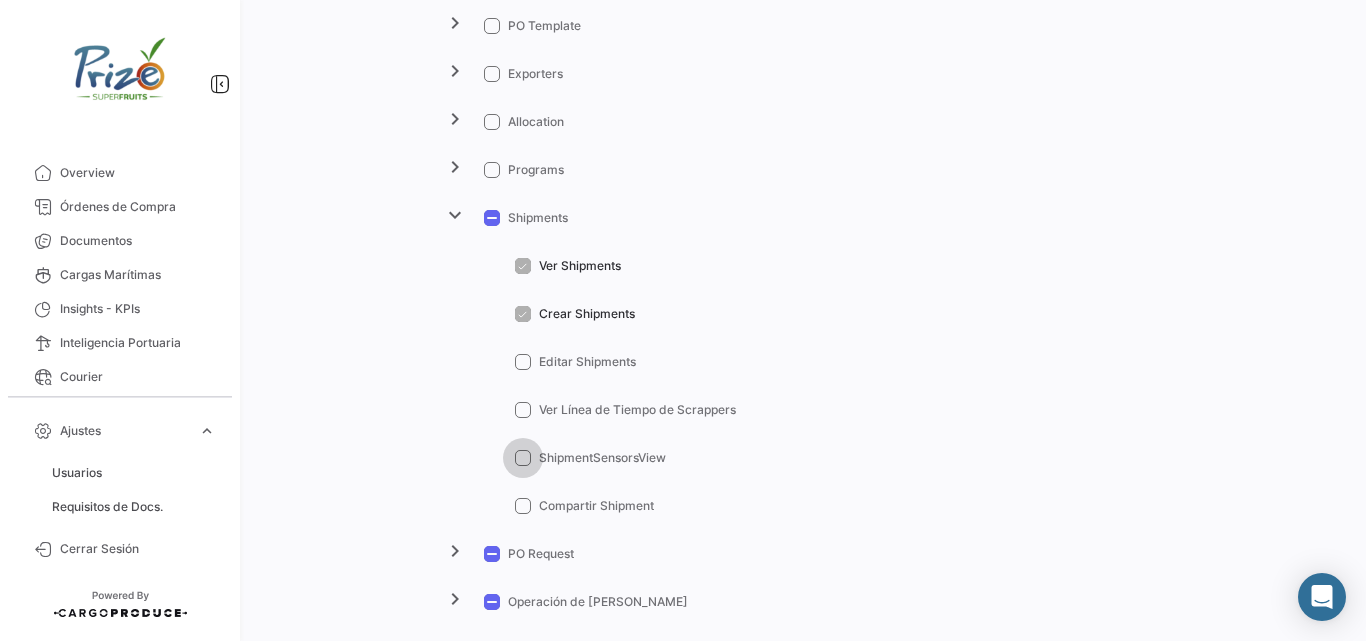 click at bounding box center [523, 458] 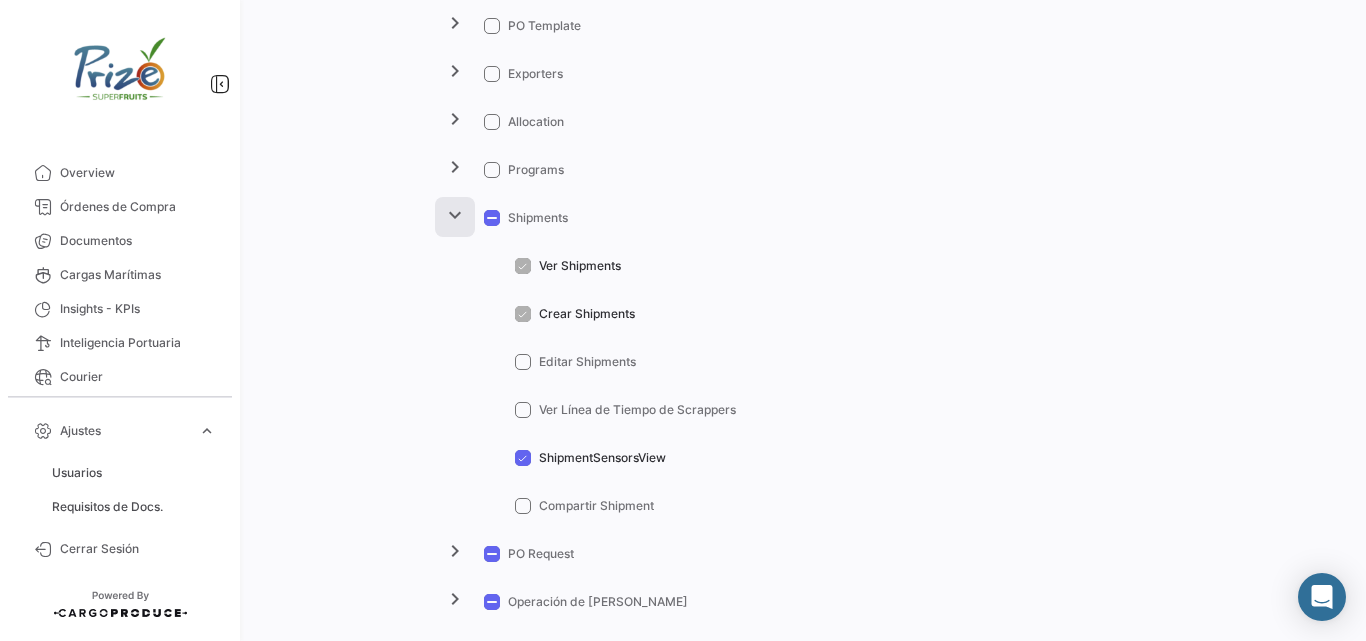 click on "expand_more" 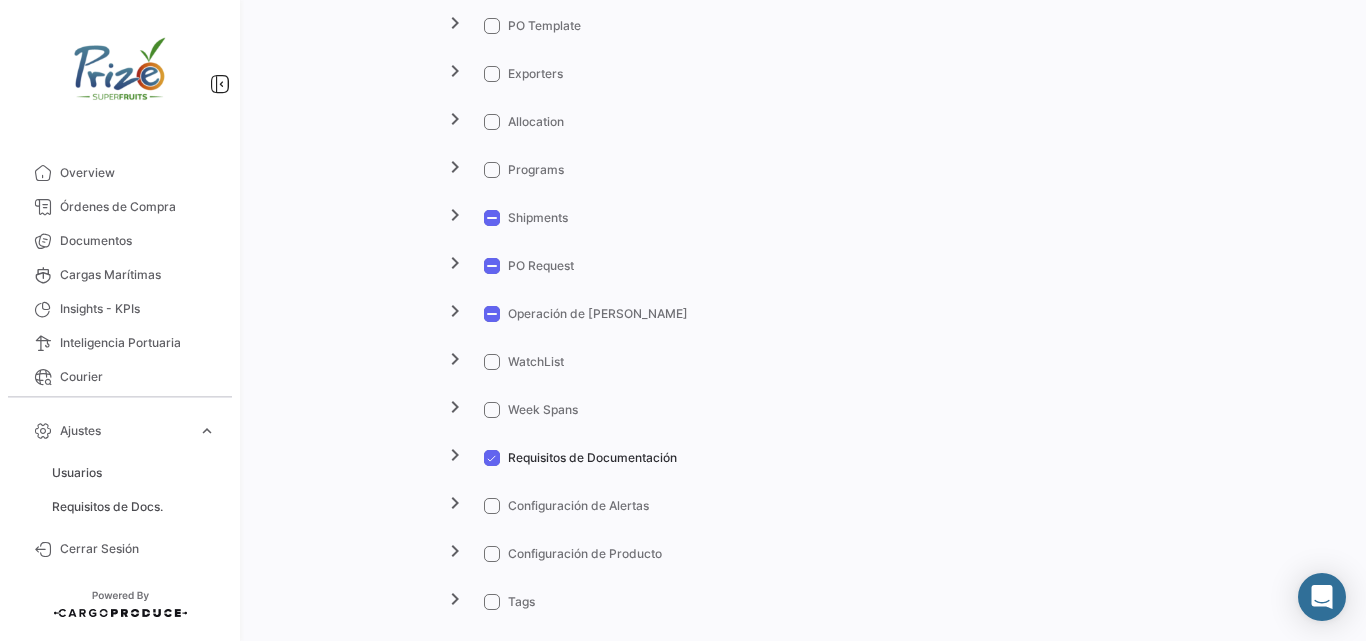 drag, startPoint x: 448, startPoint y: 222, endPoint x: 804, endPoint y: 112, distance: 372.60703 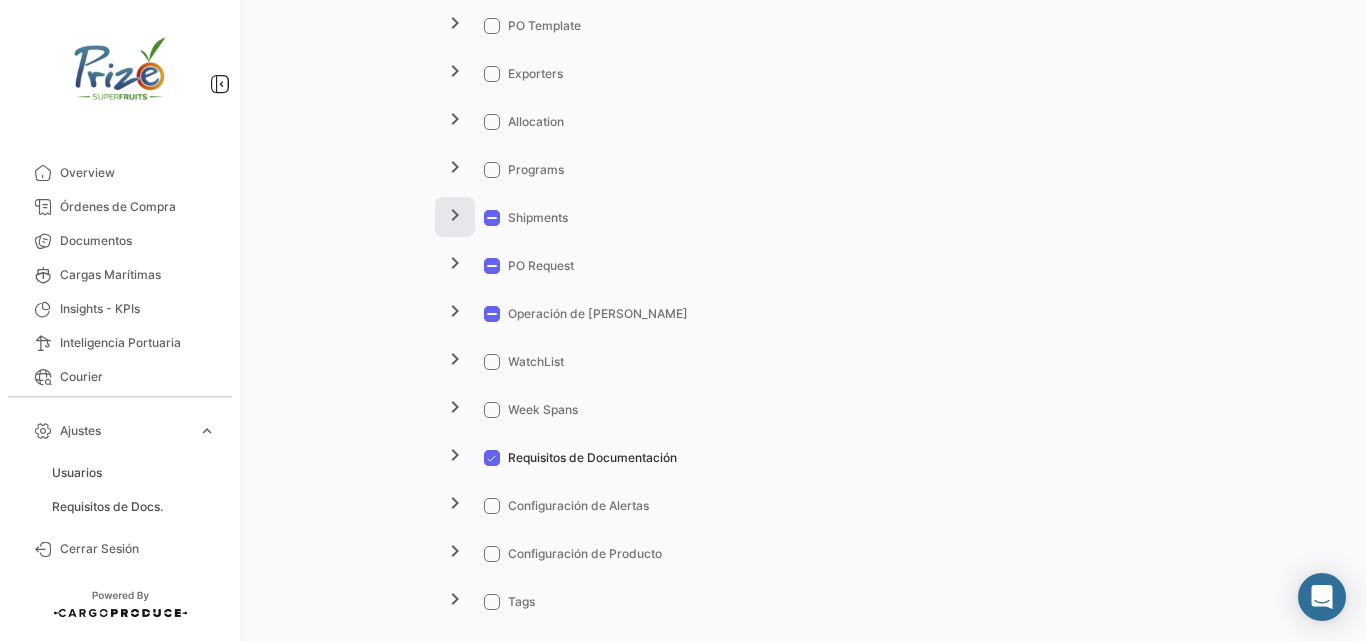 click on "chevron_right" 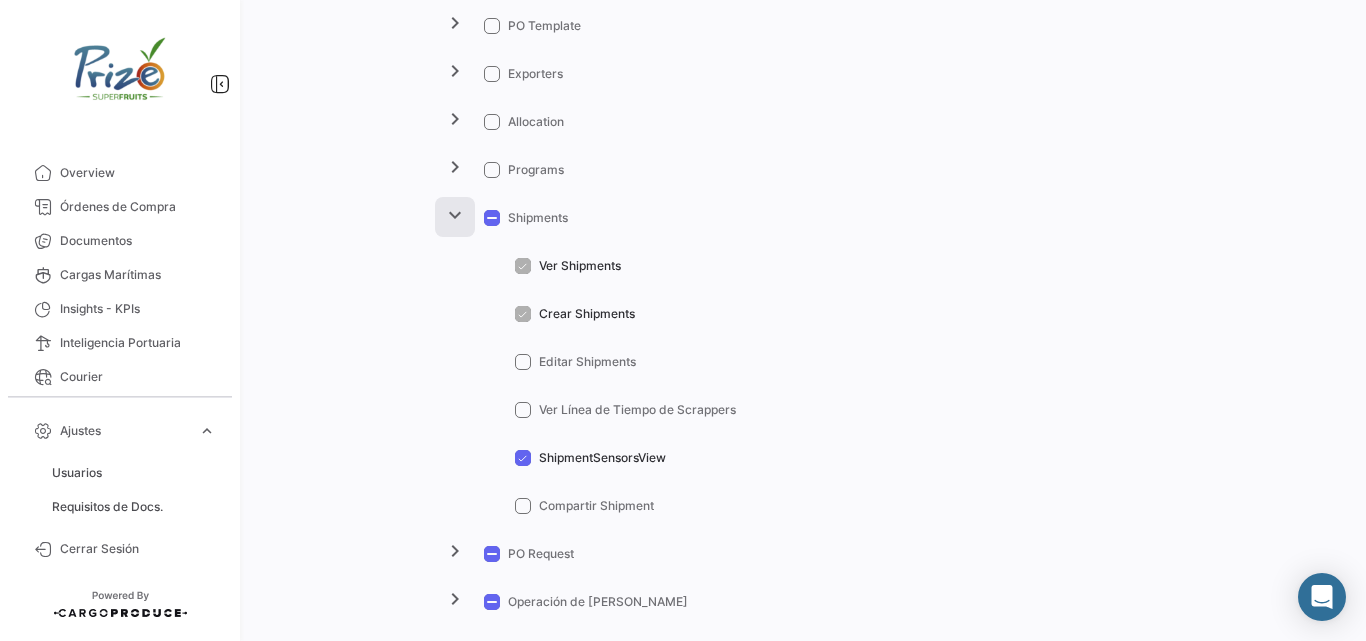 click on "expand_more" 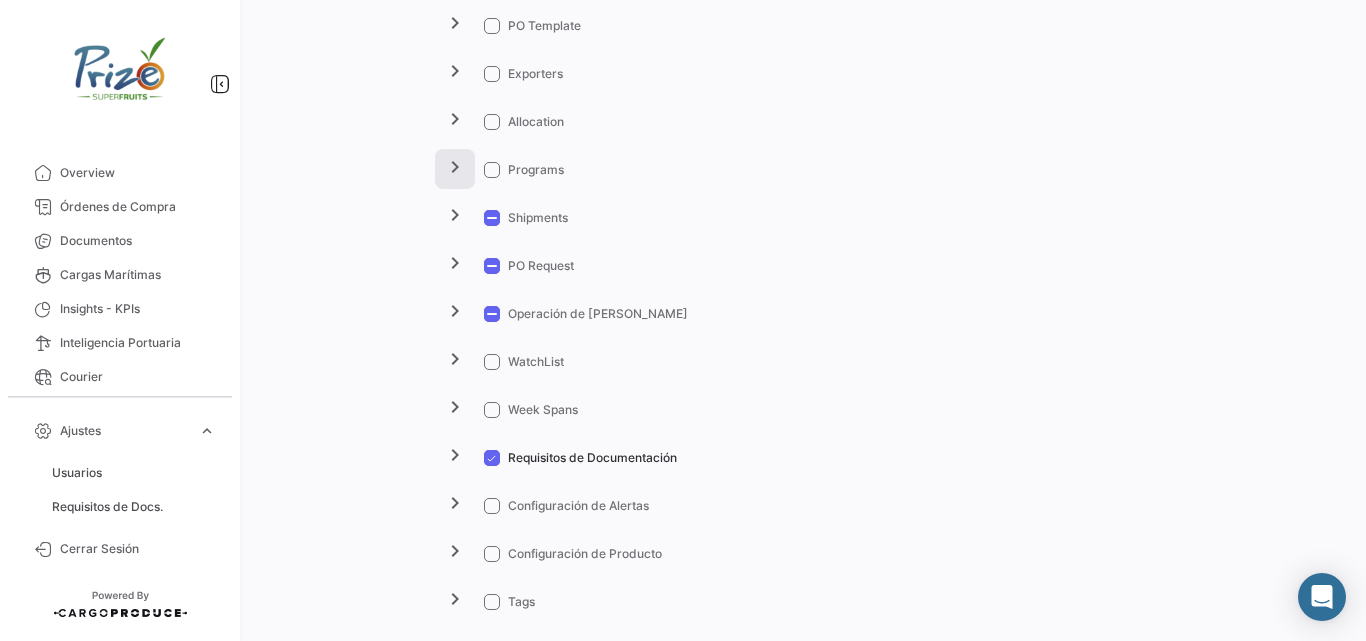 click on "chevron_right" 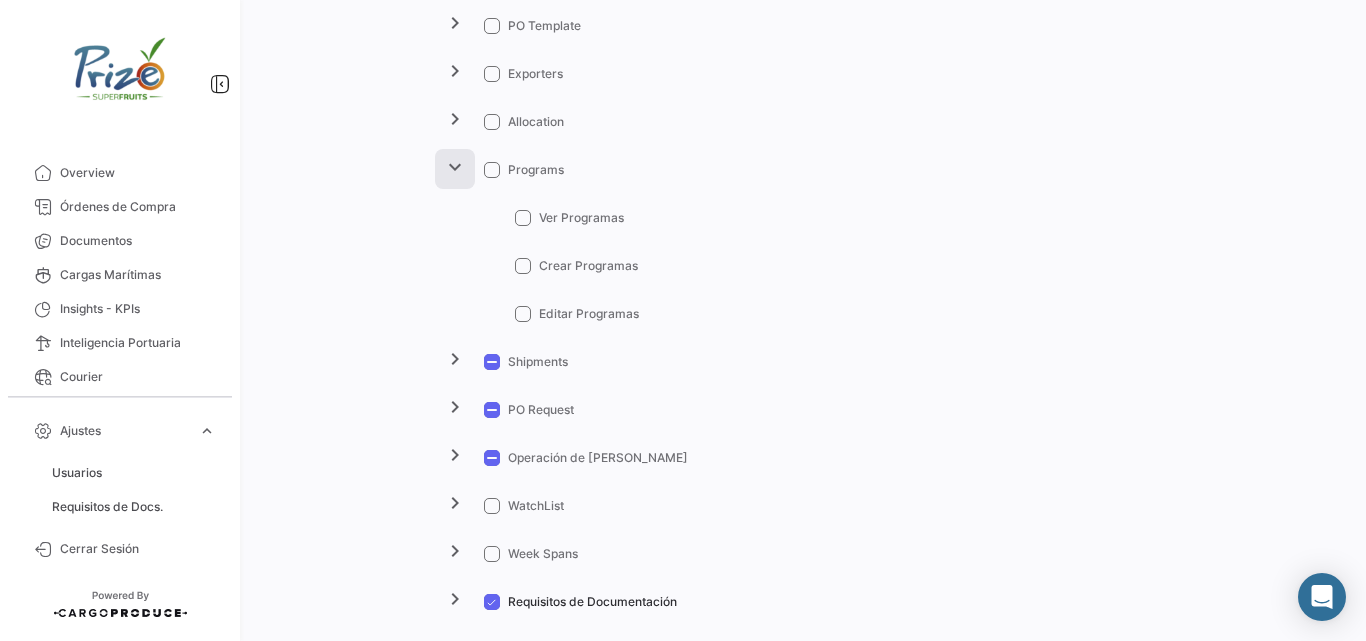 click on "expand_more" 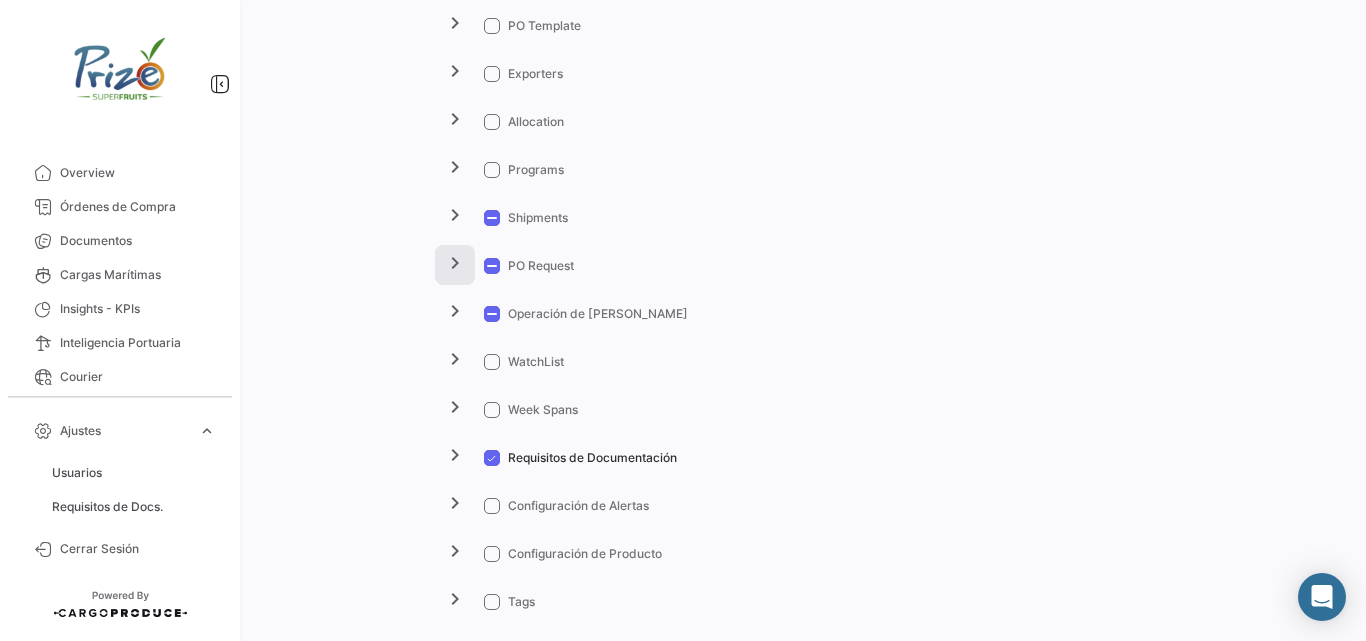 click on "chevron_right" 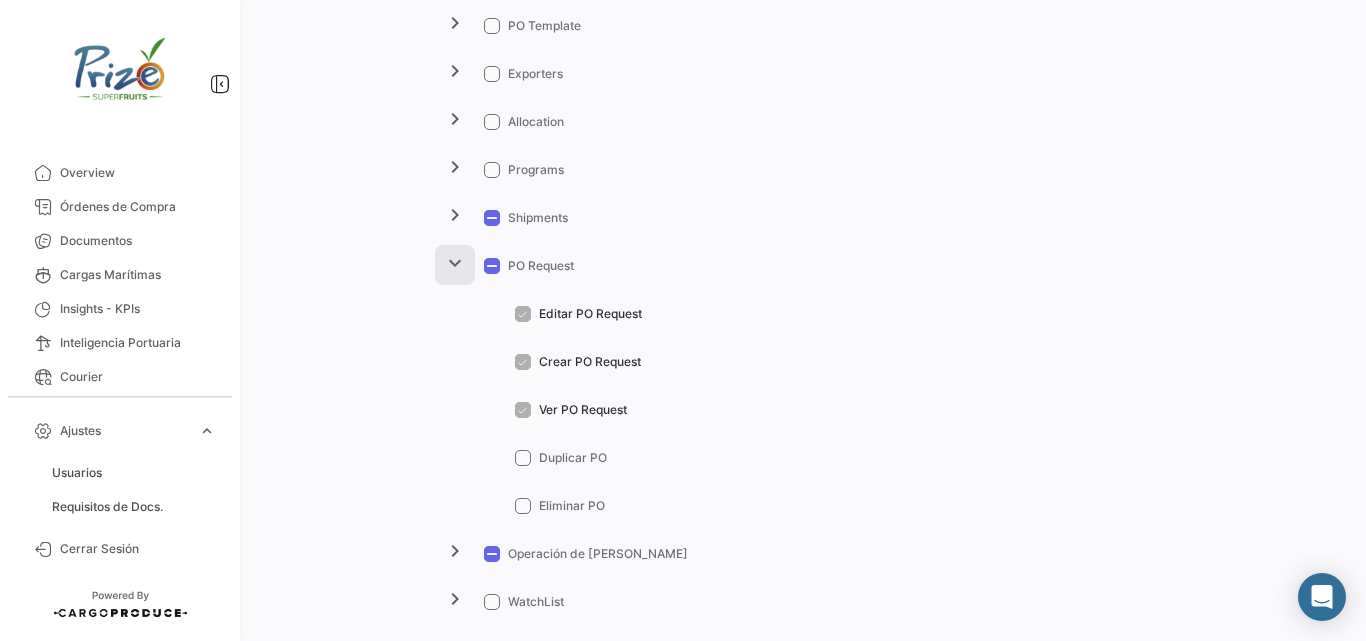 click on "expand_more" 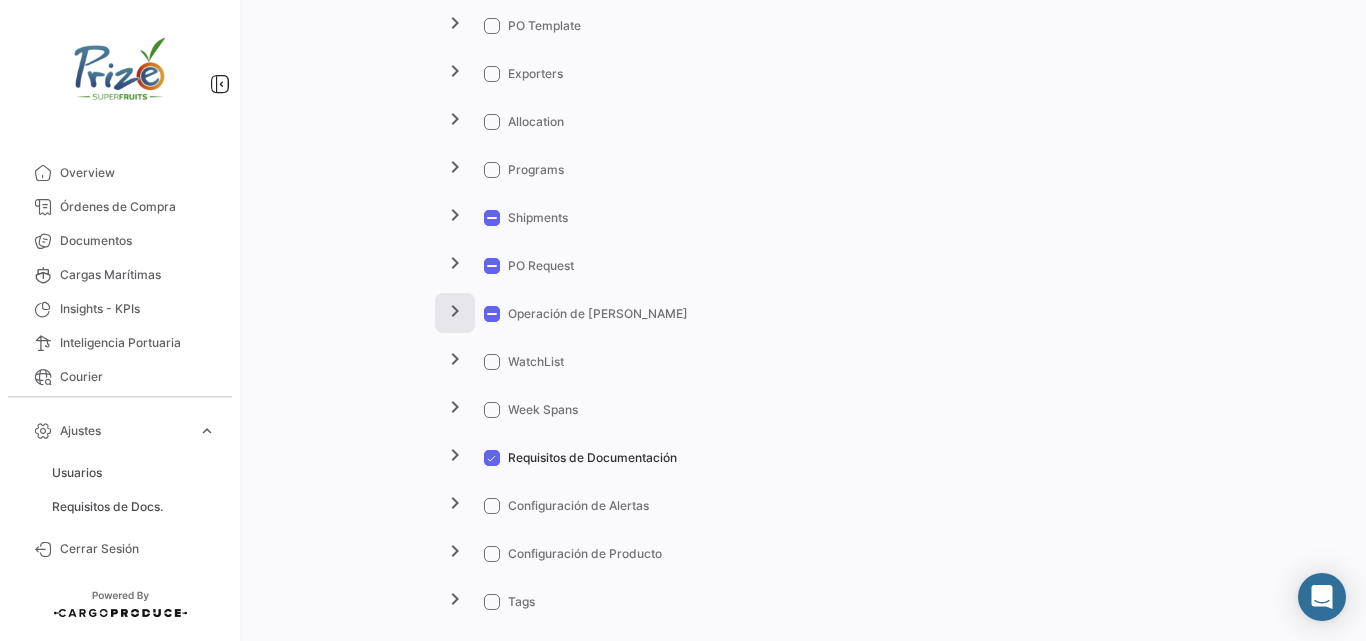 click on "chevron_right" 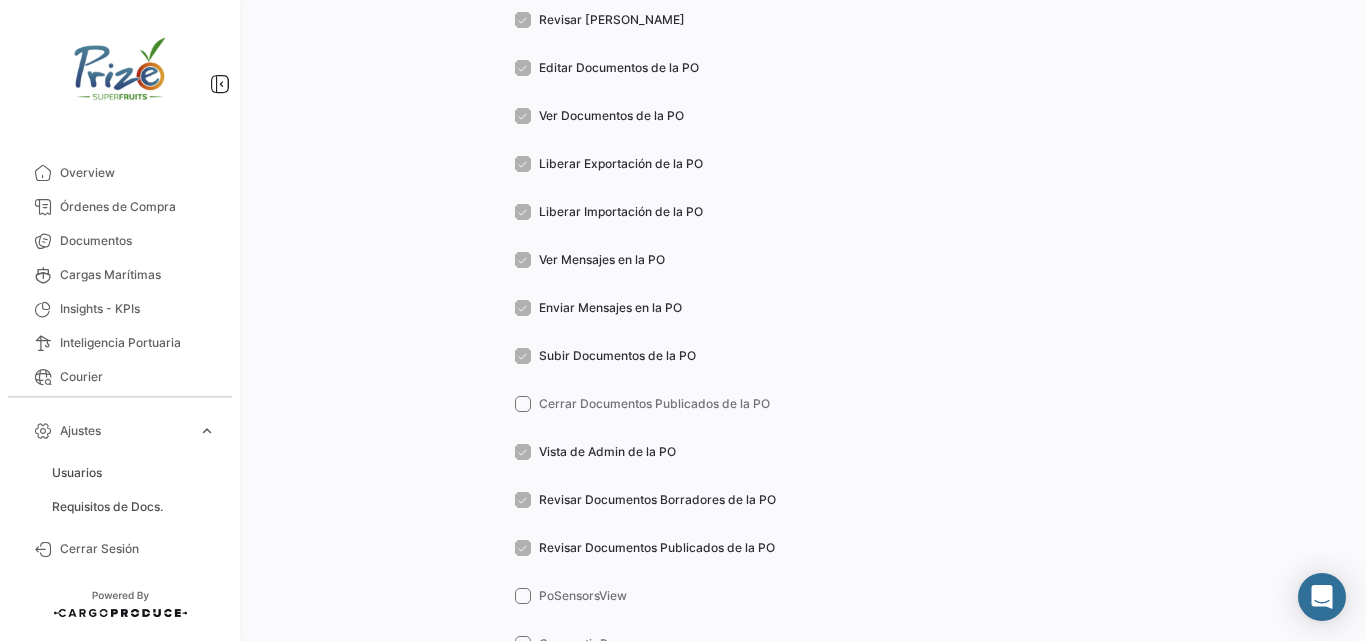 scroll, scrollTop: 1800, scrollLeft: 0, axis: vertical 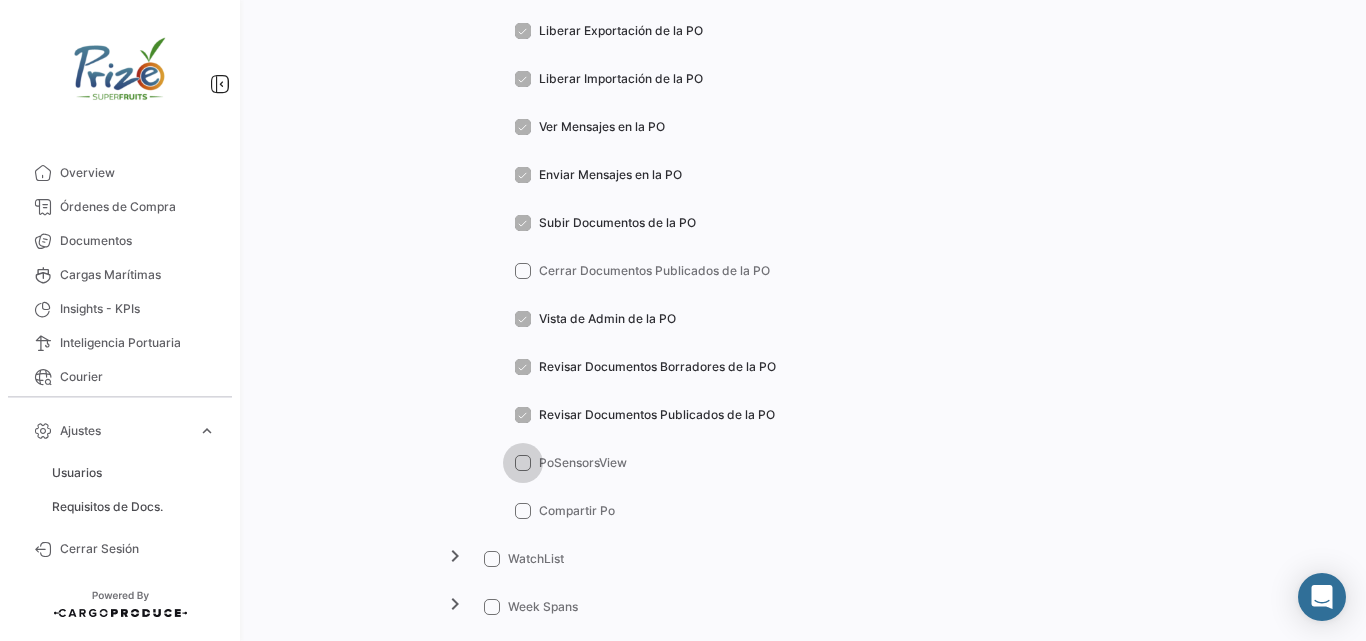 click at bounding box center (523, 463) 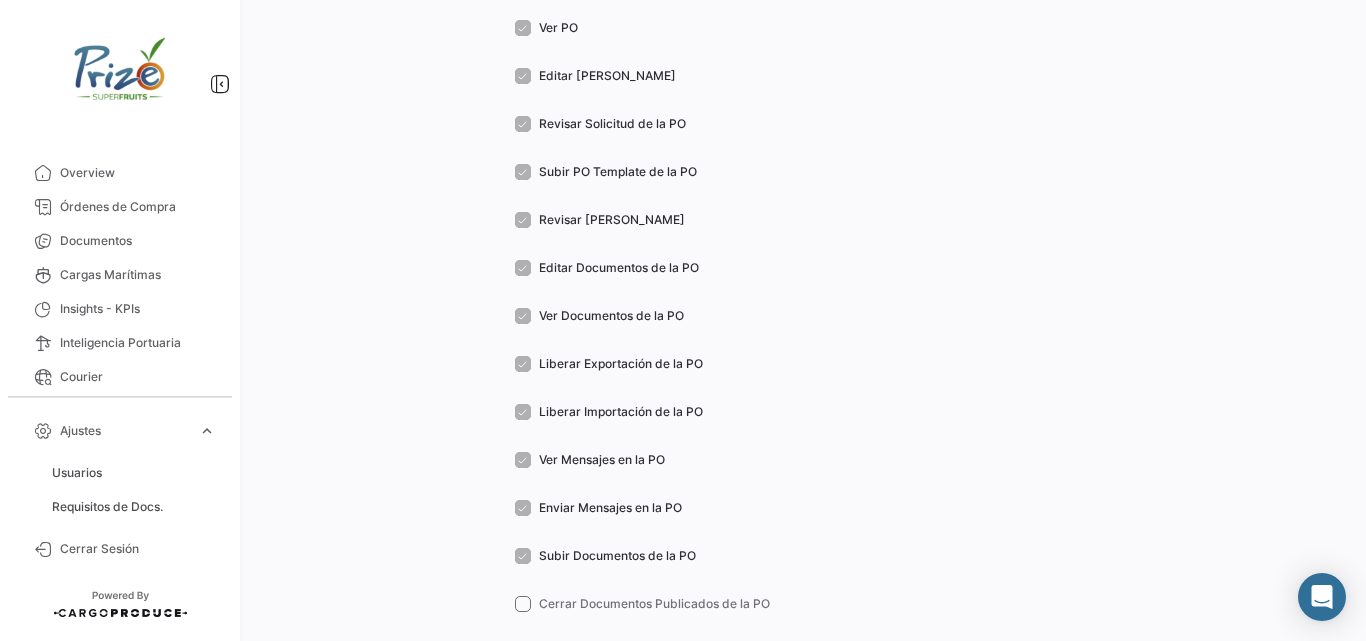 scroll, scrollTop: 1133, scrollLeft: 0, axis: vertical 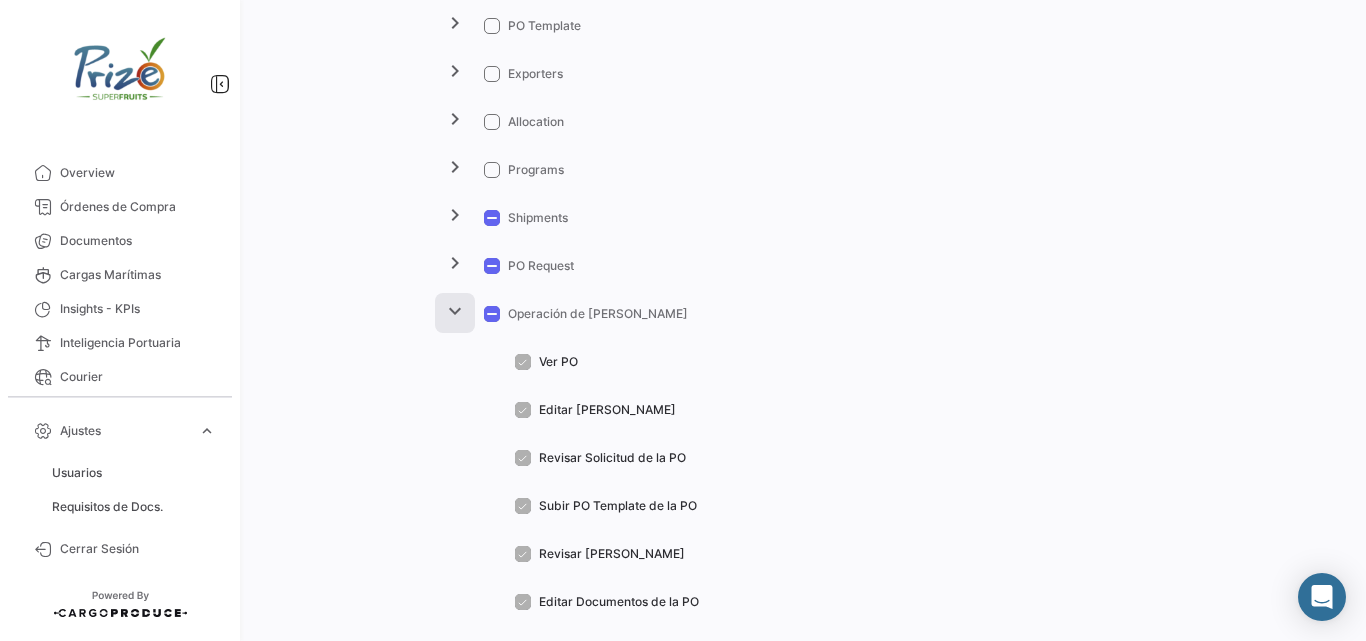 click on "expand_more" 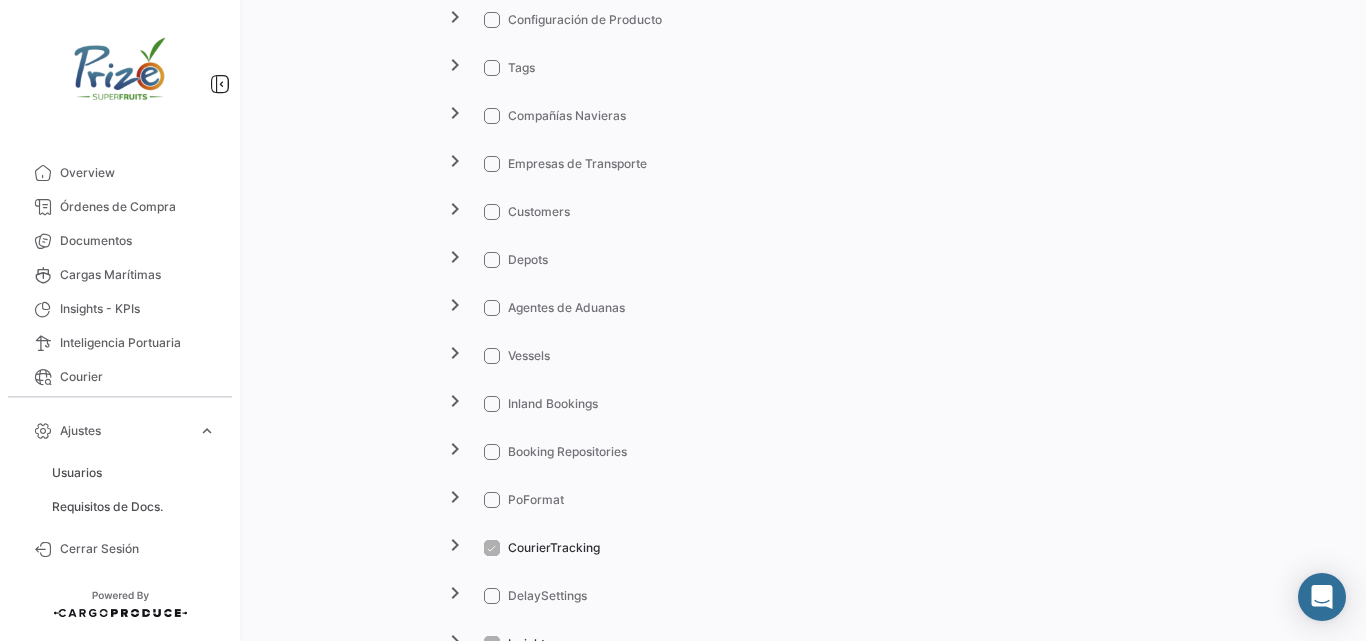 scroll, scrollTop: 1867, scrollLeft: 0, axis: vertical 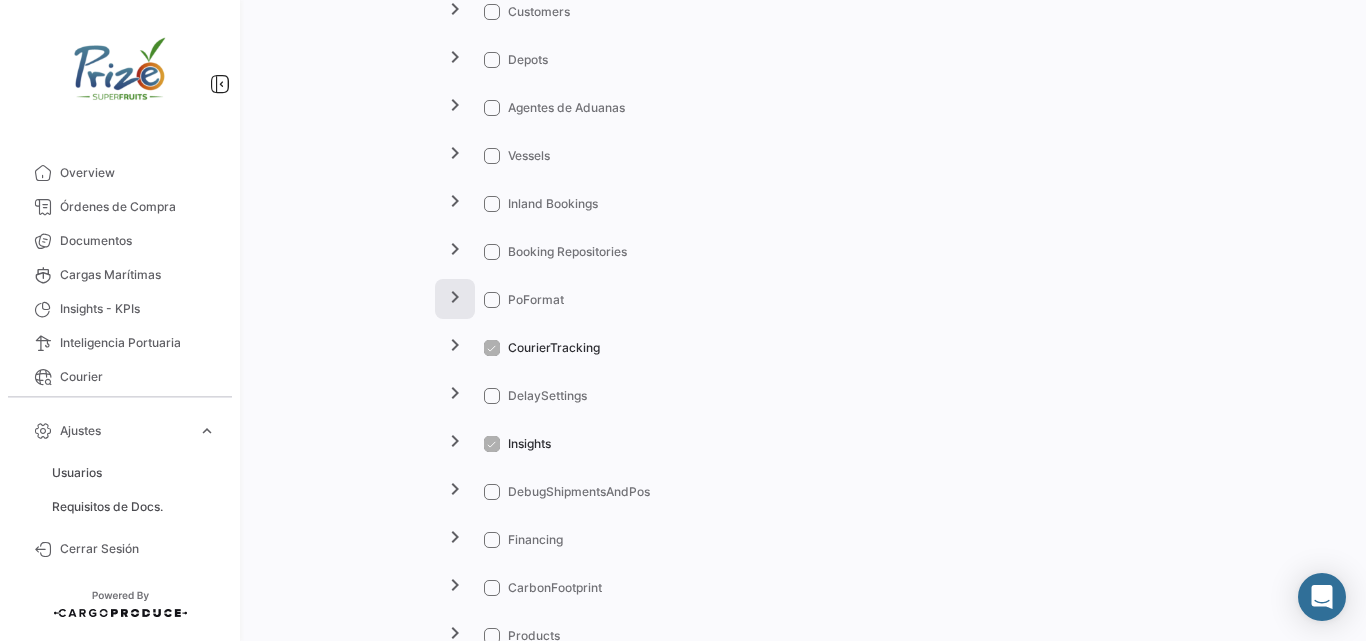 click on "chevron_right" 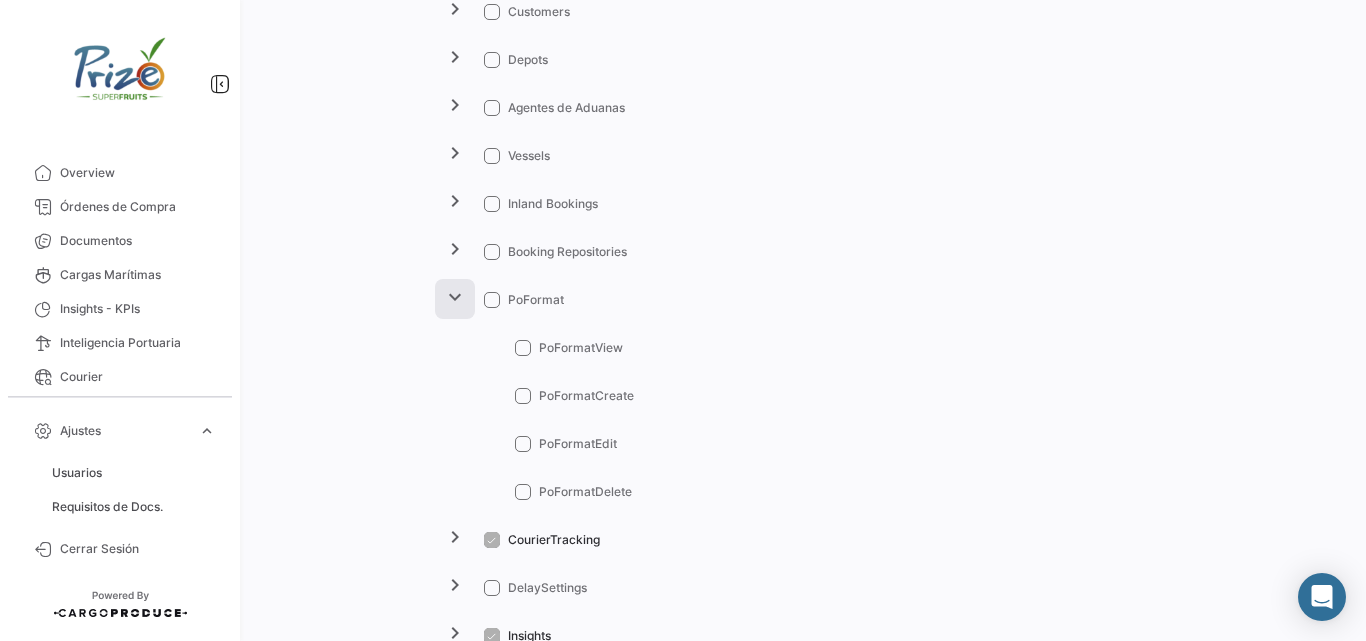 click on "expand_more" 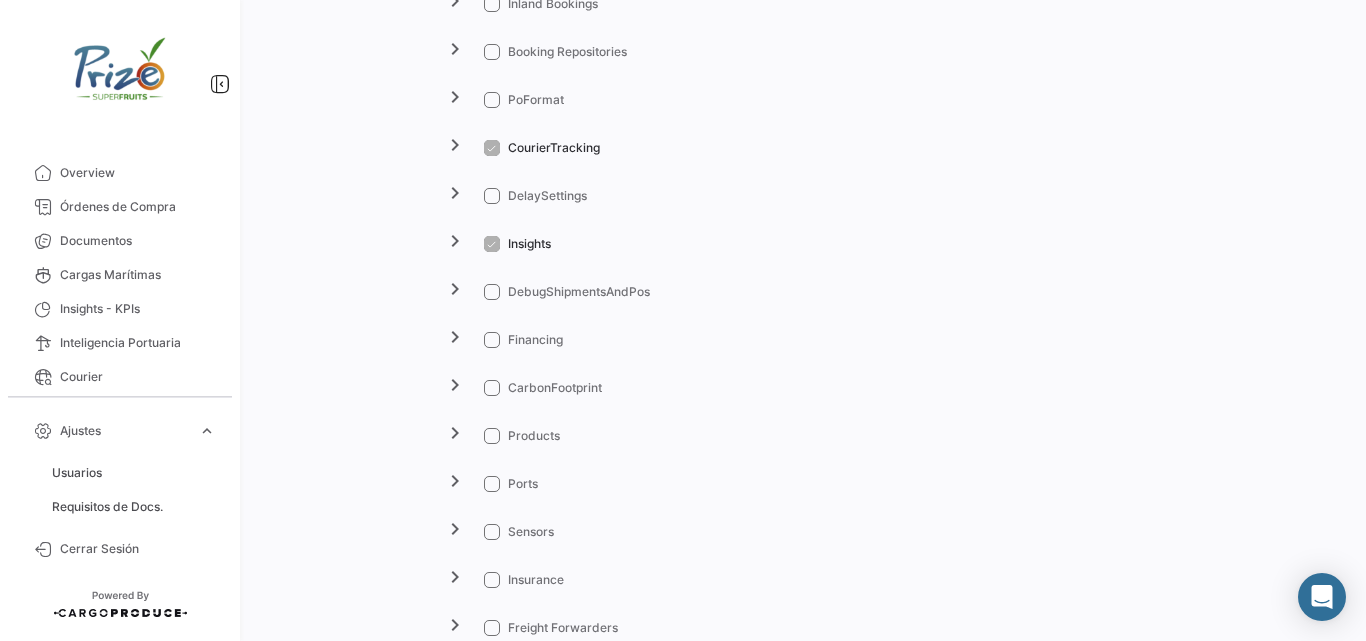 scroll, scrollTop: 2200, scrollLeft: 0, axis: vertical 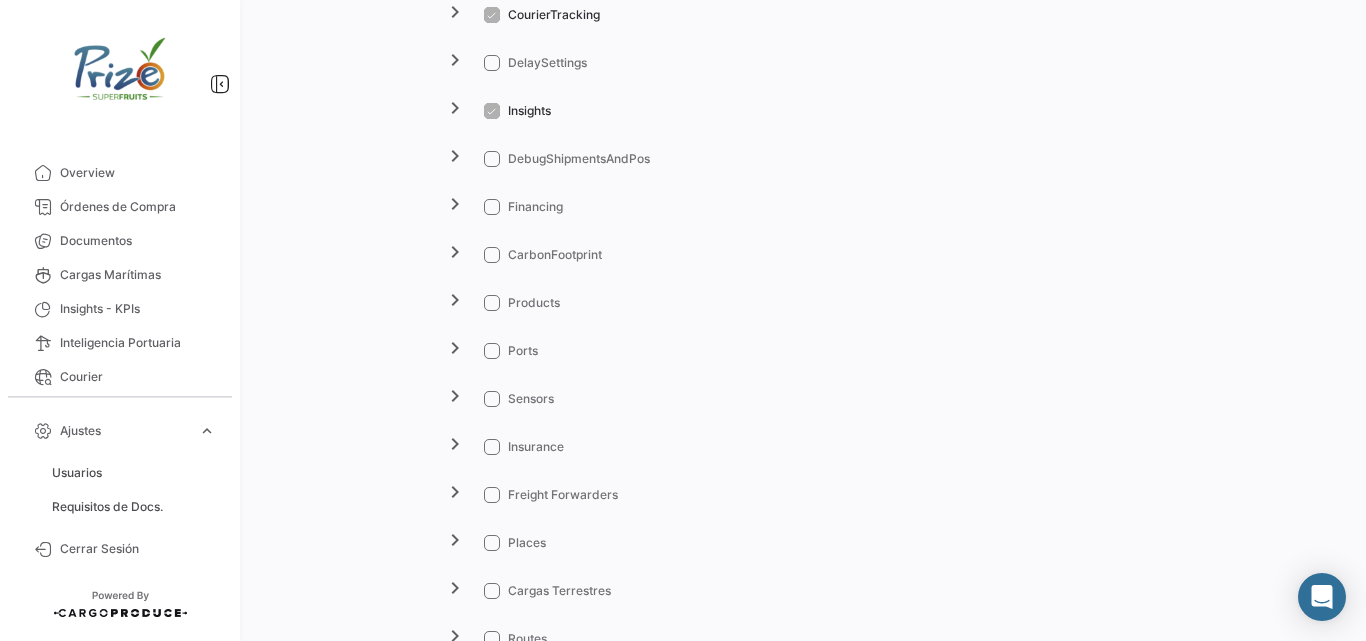 click at bounding box center (492, 399) 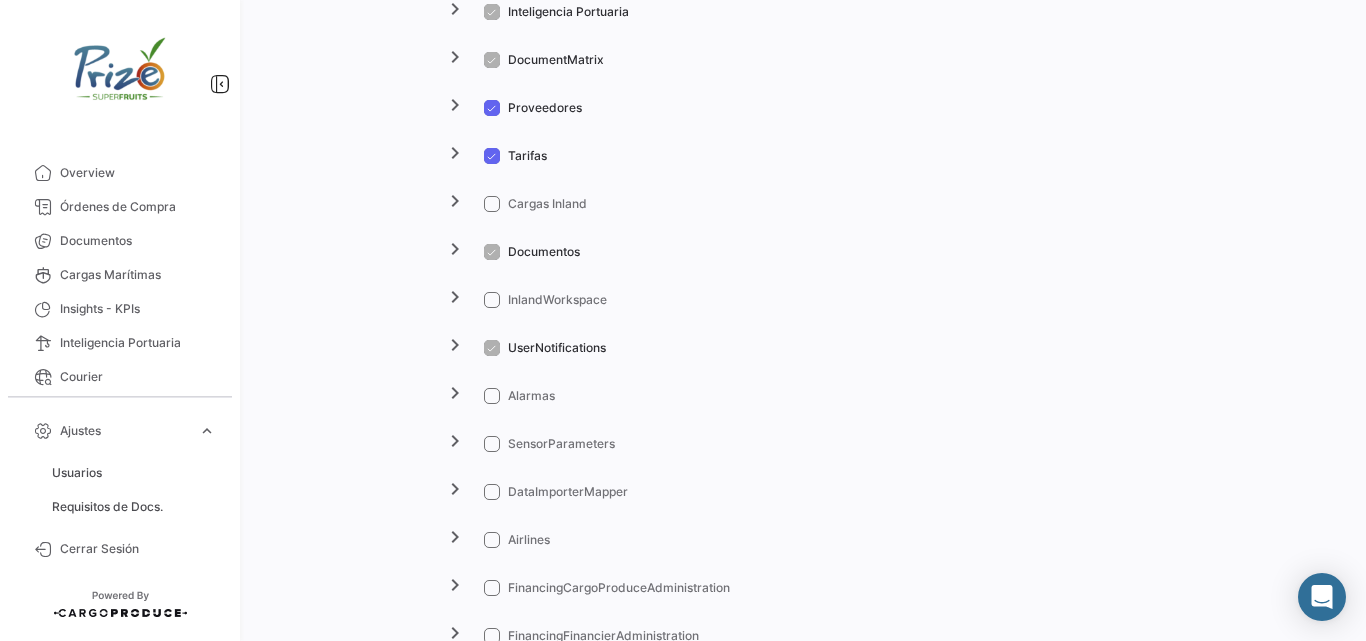 scroll, scrollTop: 3200, scrollLeft: 0, axis: vertical 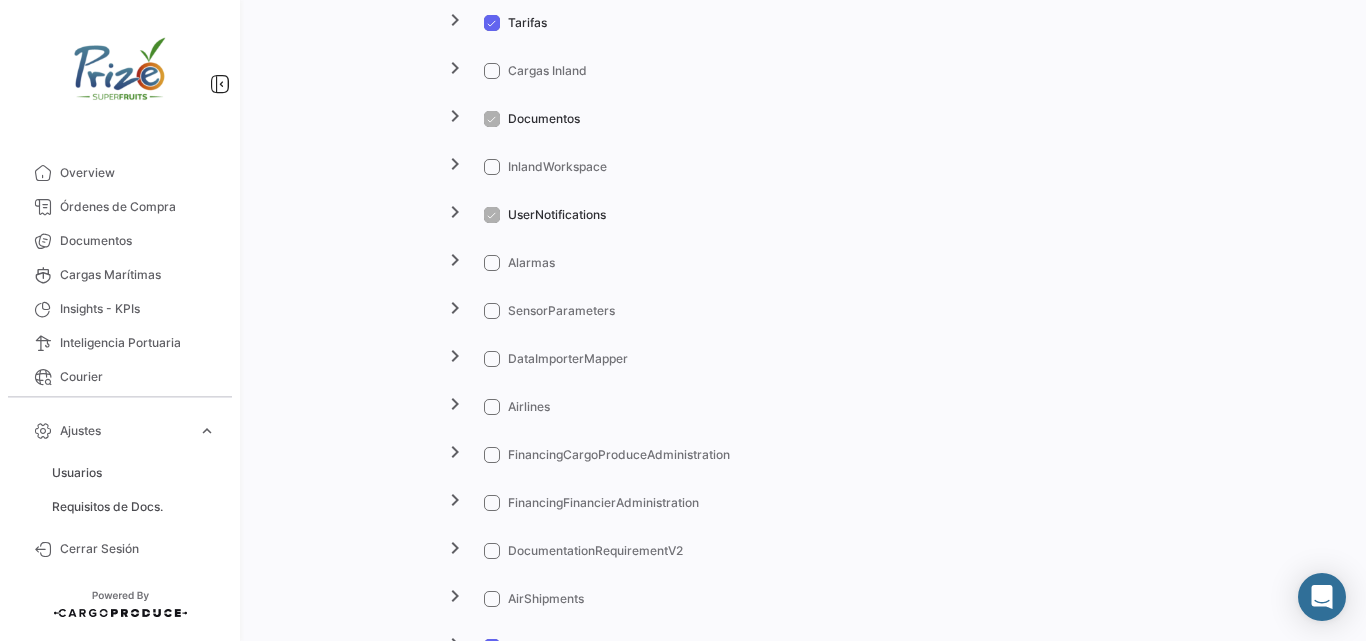 click at bounding box center (492, 311) 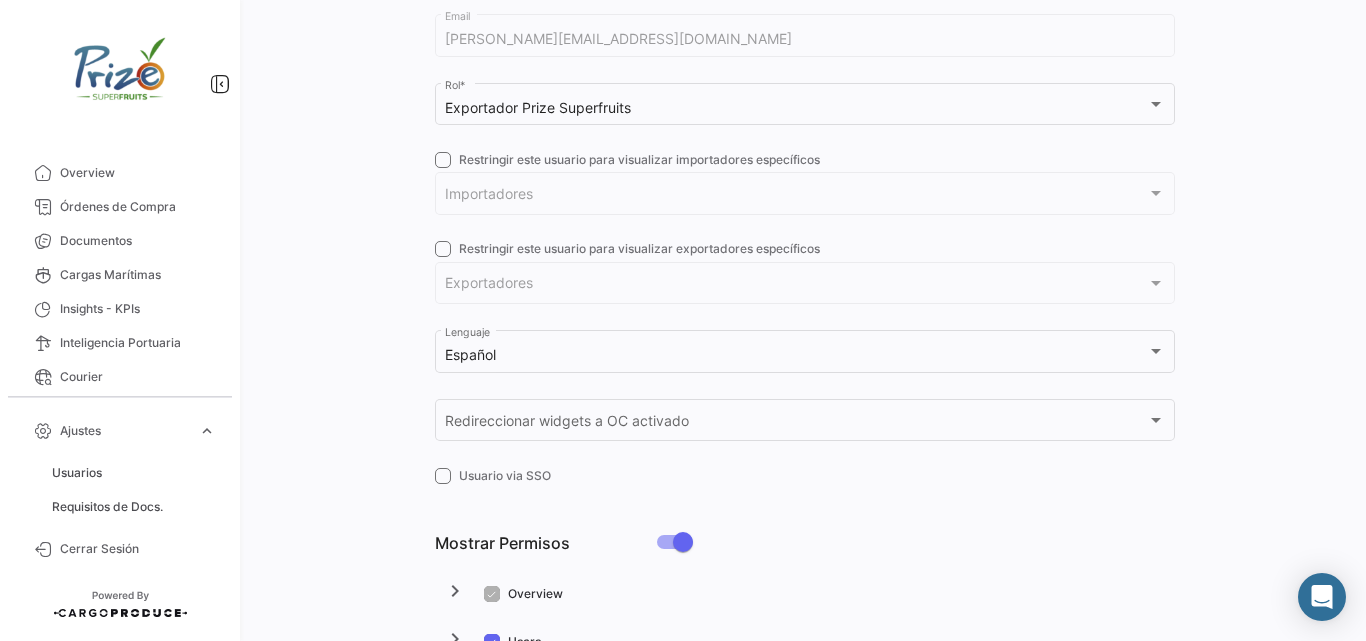 scroll, scrollTop: 0, scrollLeft: 0, axis: both 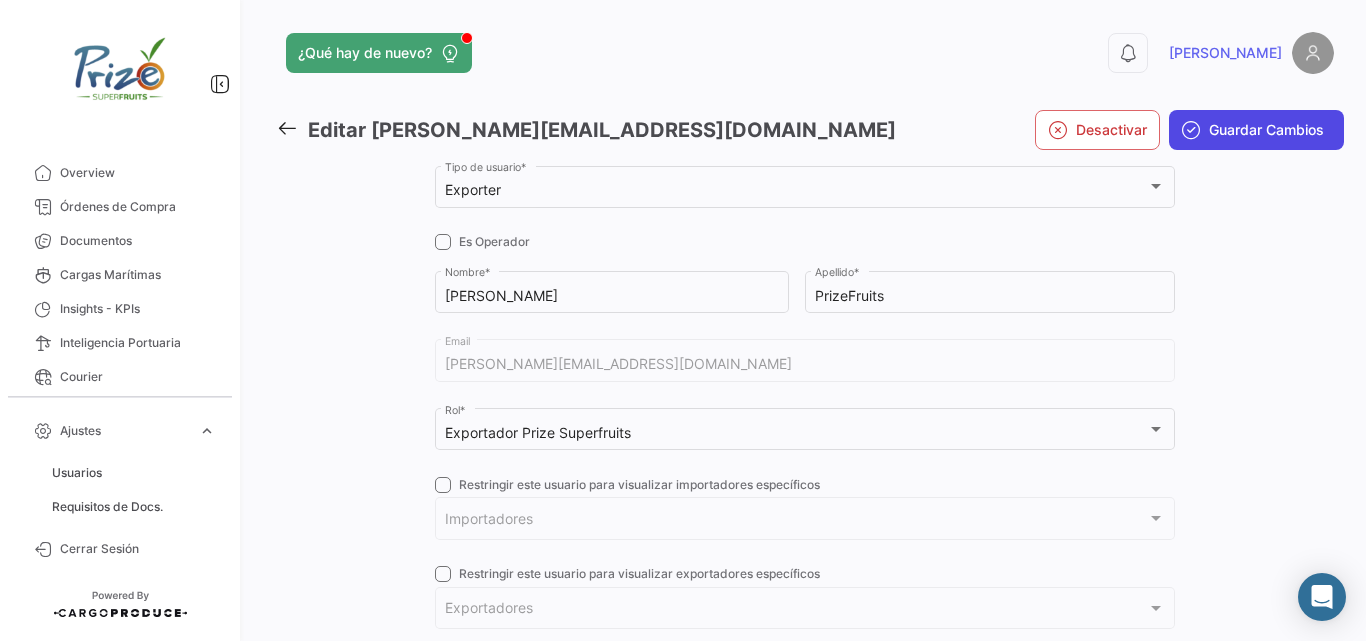 click on "Guardar Cambios" 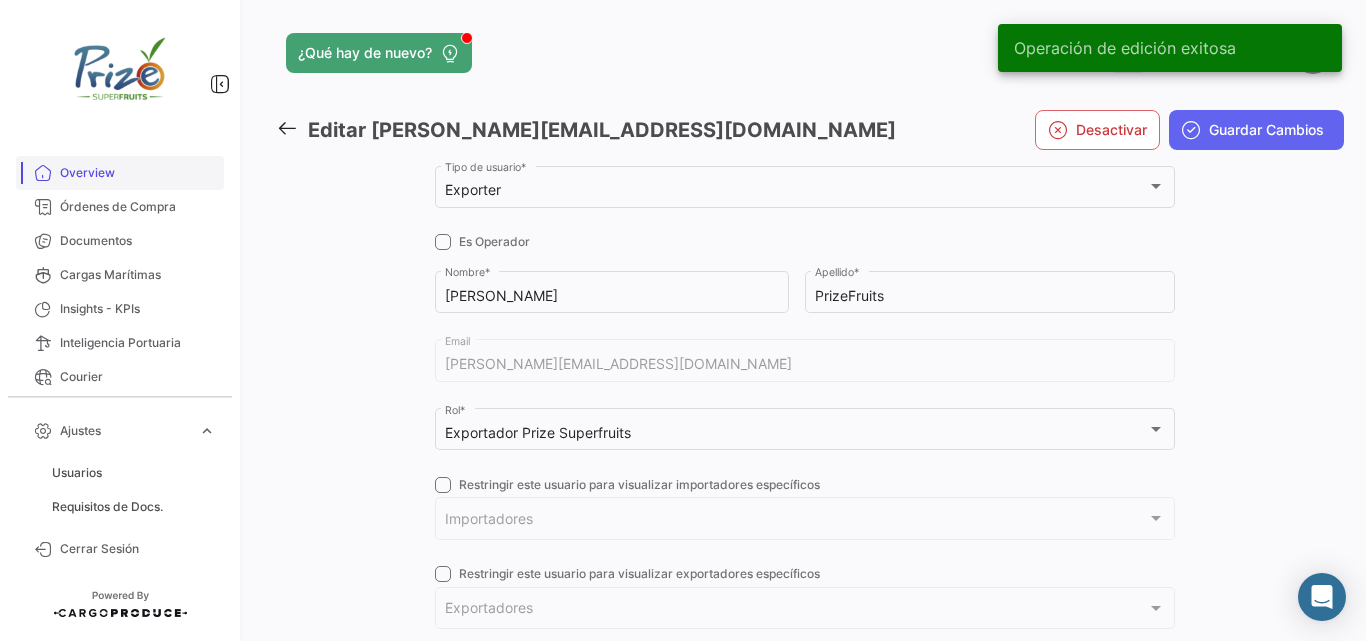 click on "Overview" at bounding box center (120, 173) 